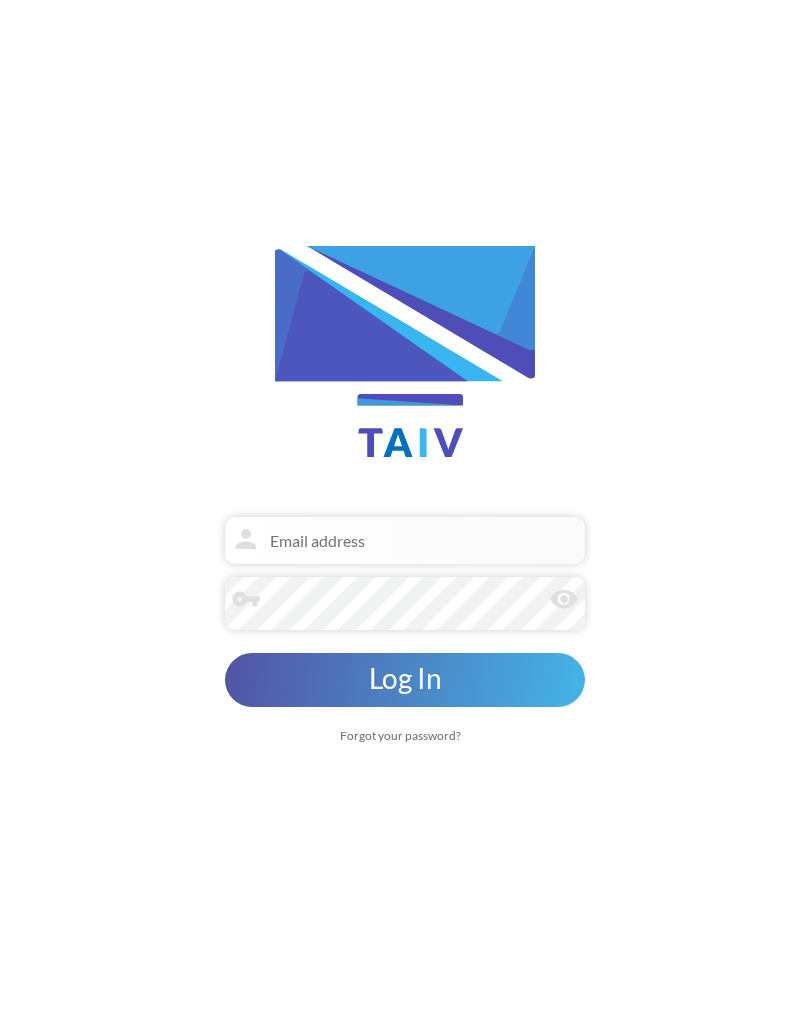scroll, scrollTop: 260, scrollLeft: 0, axis: vertical 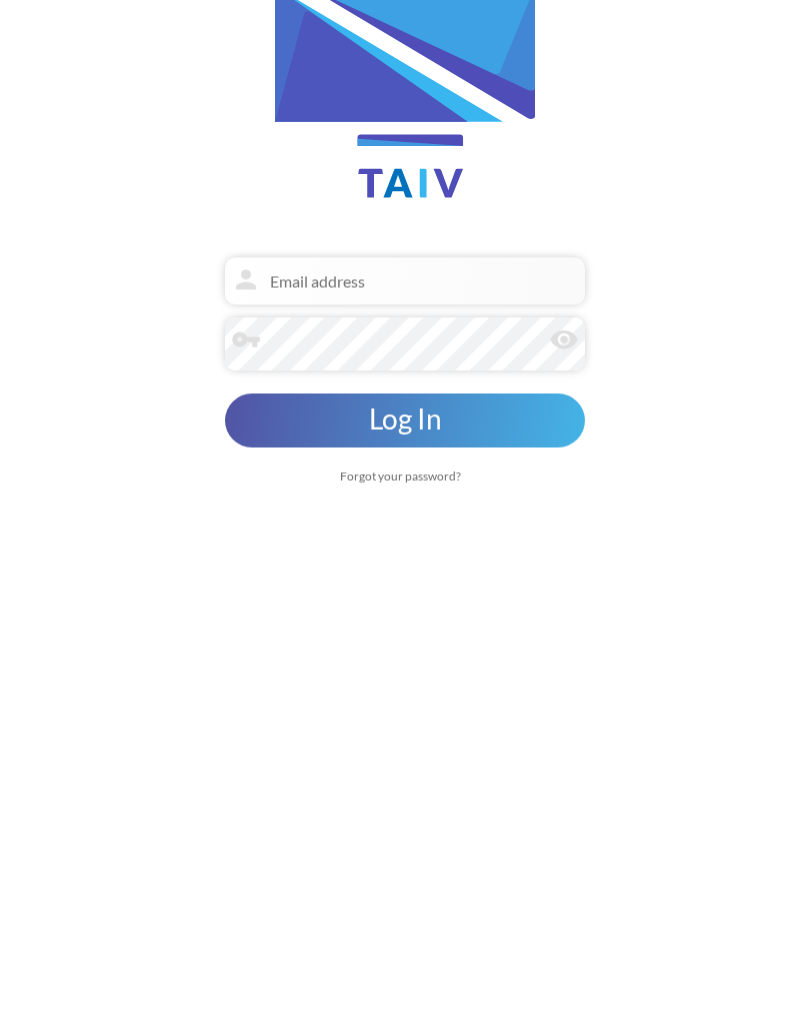 click at bounding box center (405, 540) 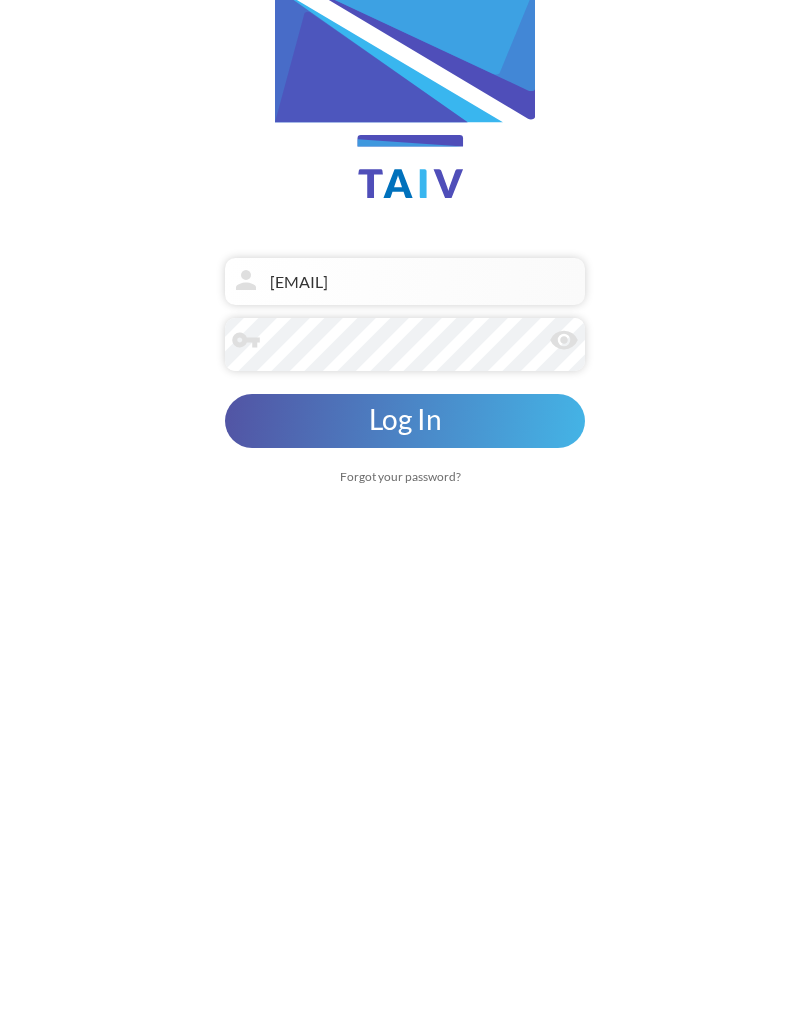 scroll, scrollTop: 31, scrollLeft: 0, axis: vertical 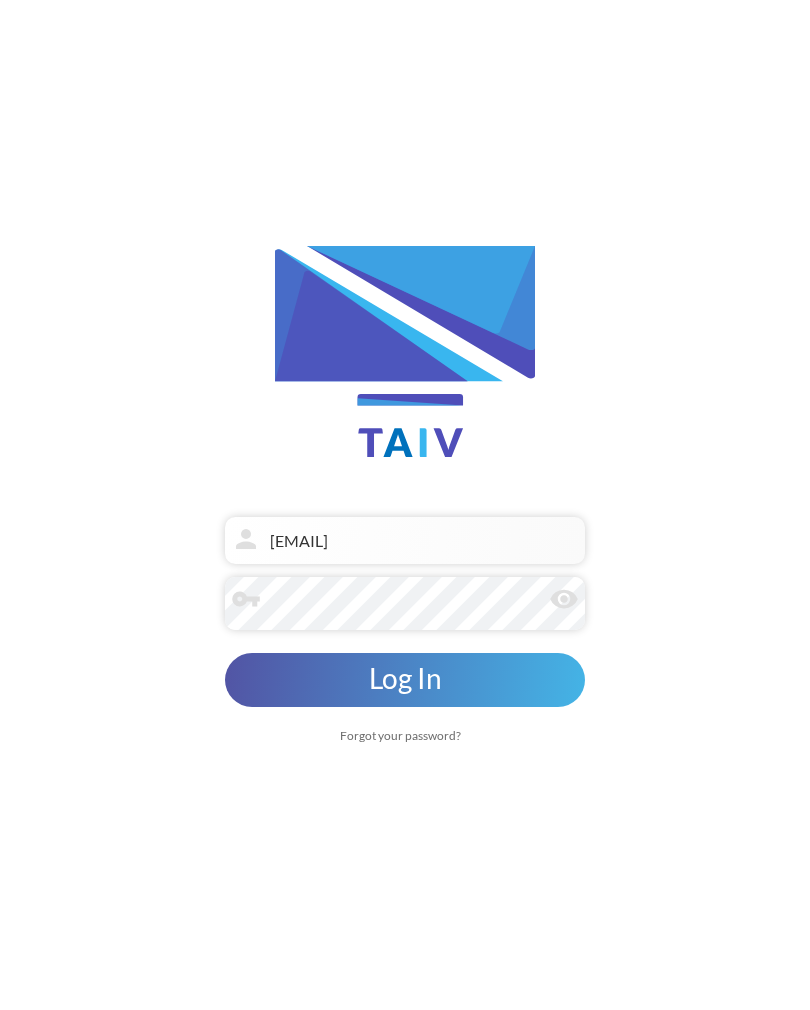 click on "Log In" at bounding box center [405, 680] 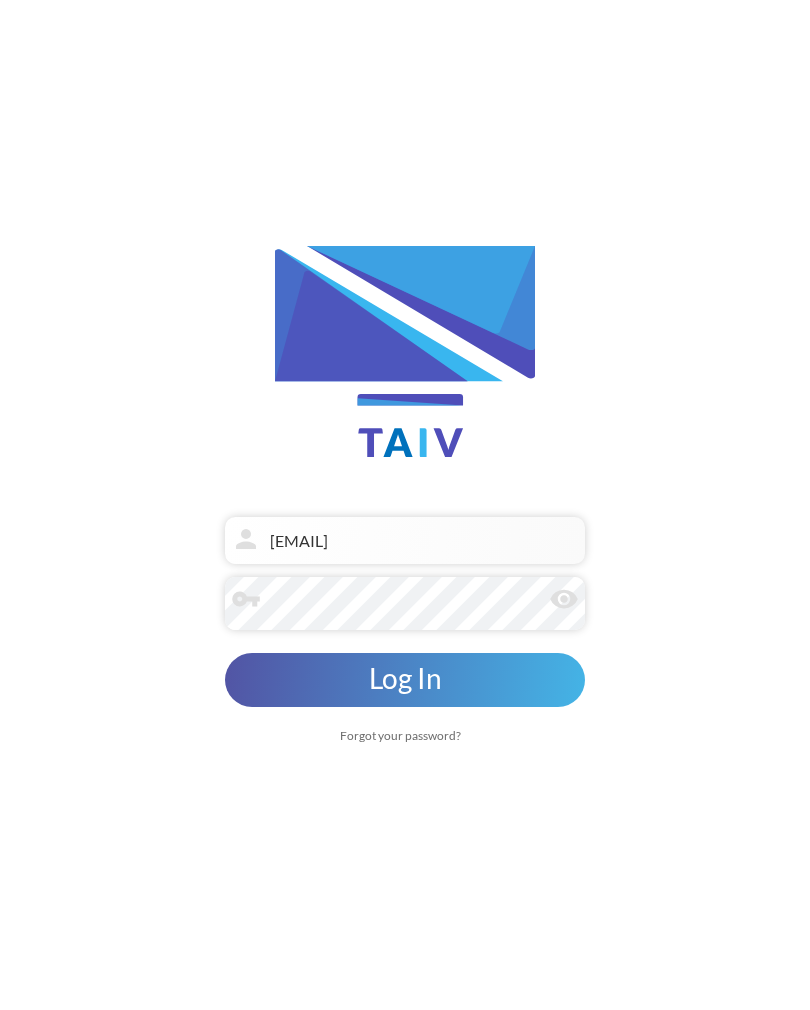 click on "Log In" at bounding box center (405, 680) 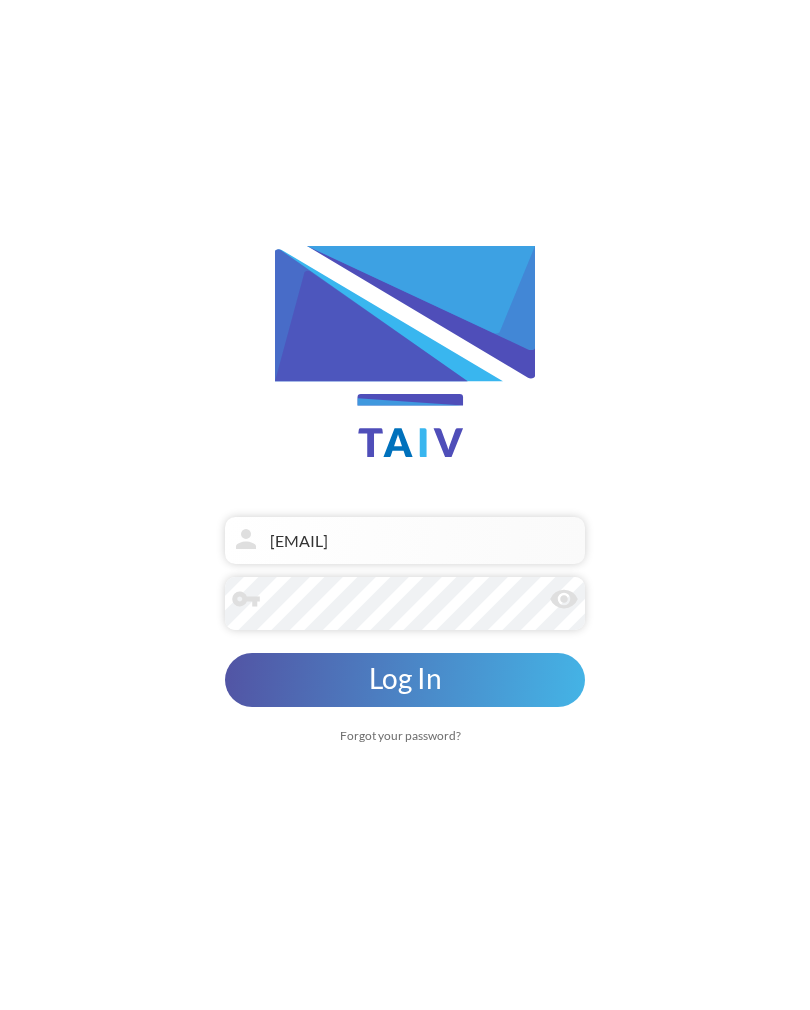 click on "Log In" at bounding box center [405, 680] 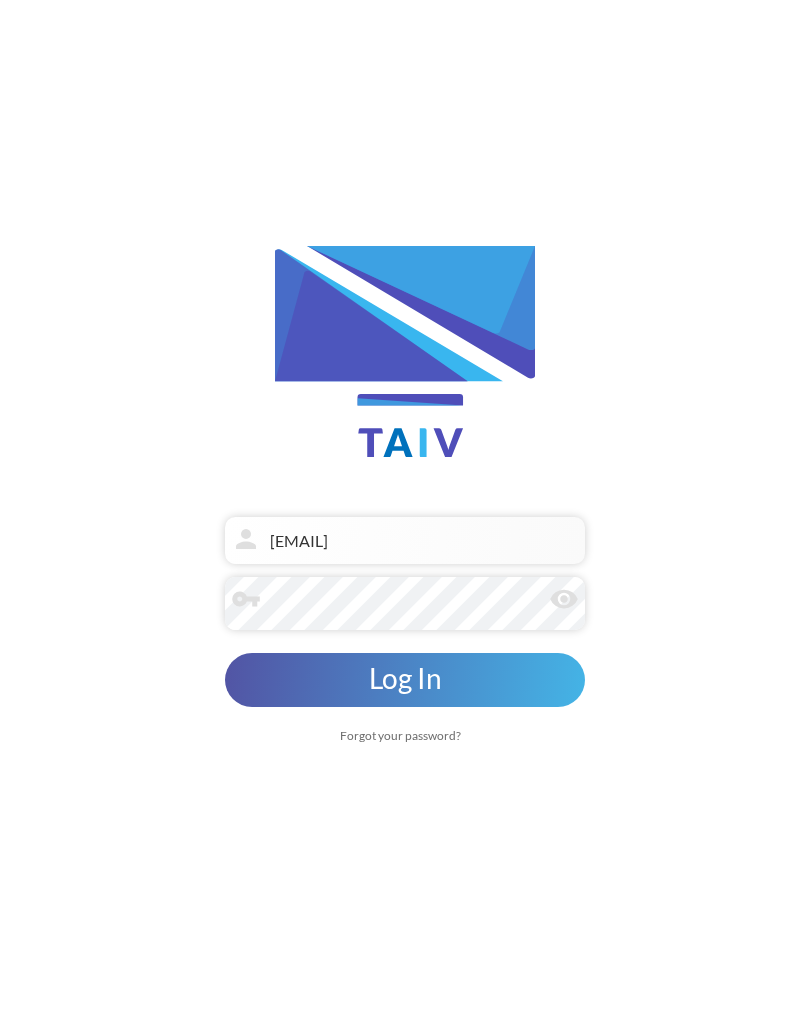 click on "remove_red_eye" at bounding box center [564, 599] 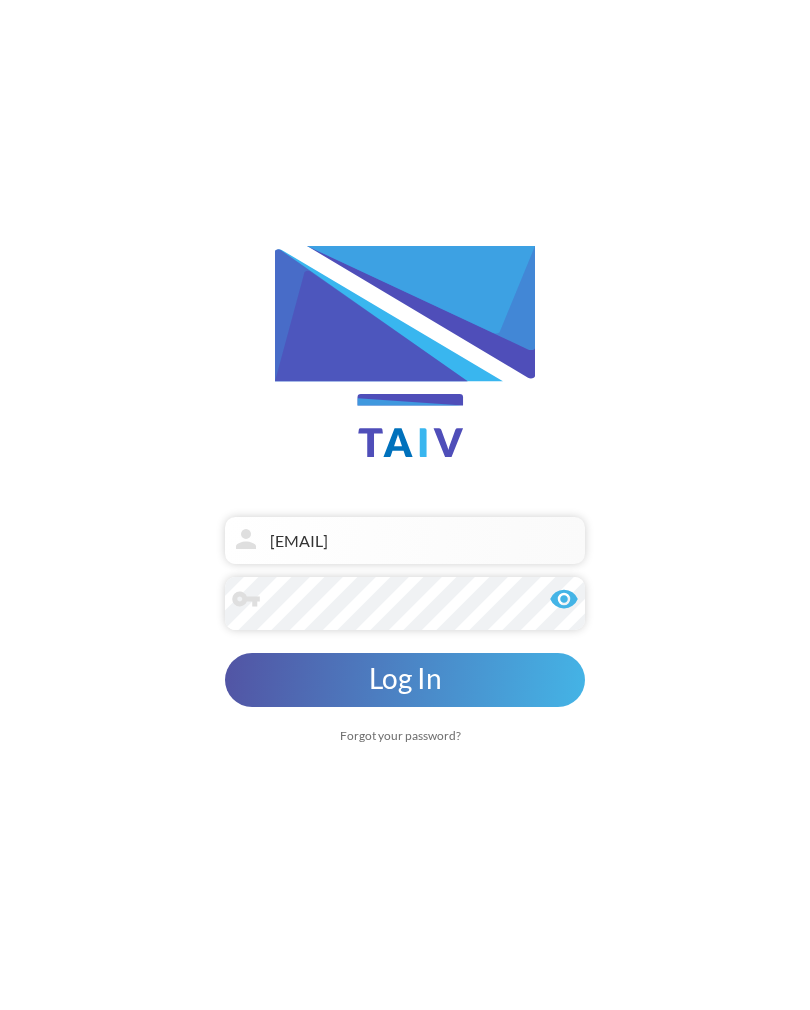 click on "Log In" at bounding box center [405, 680] 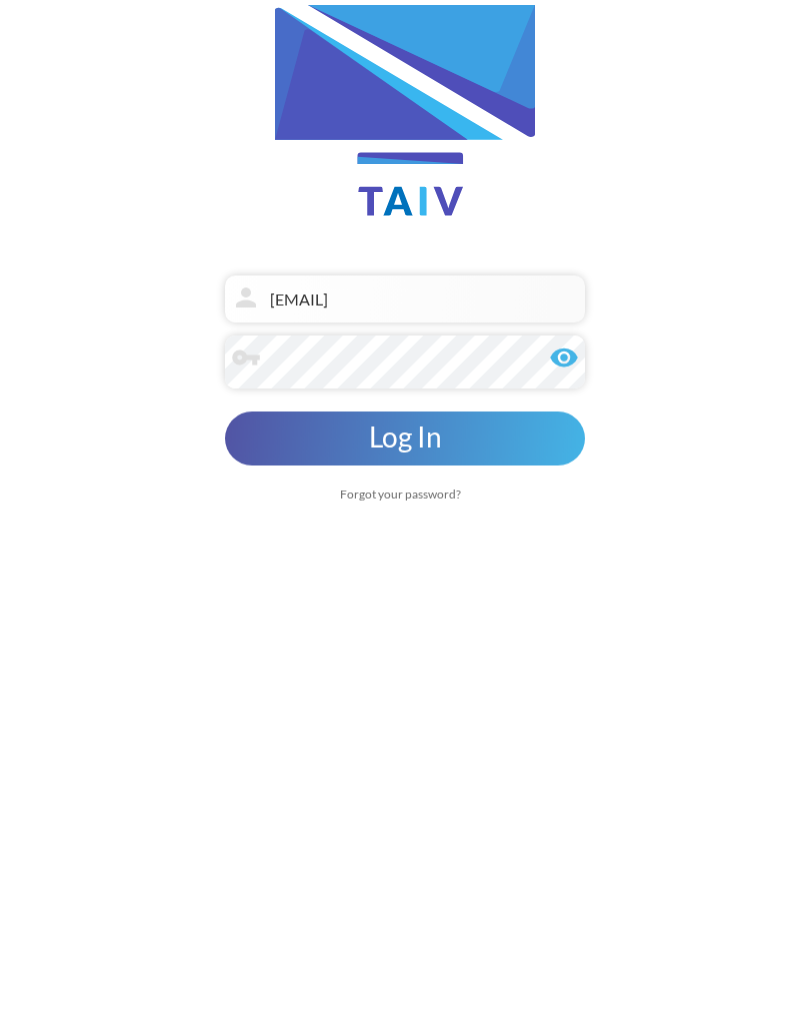 click on "Forgot your password?" at bounding box center [405, 735] 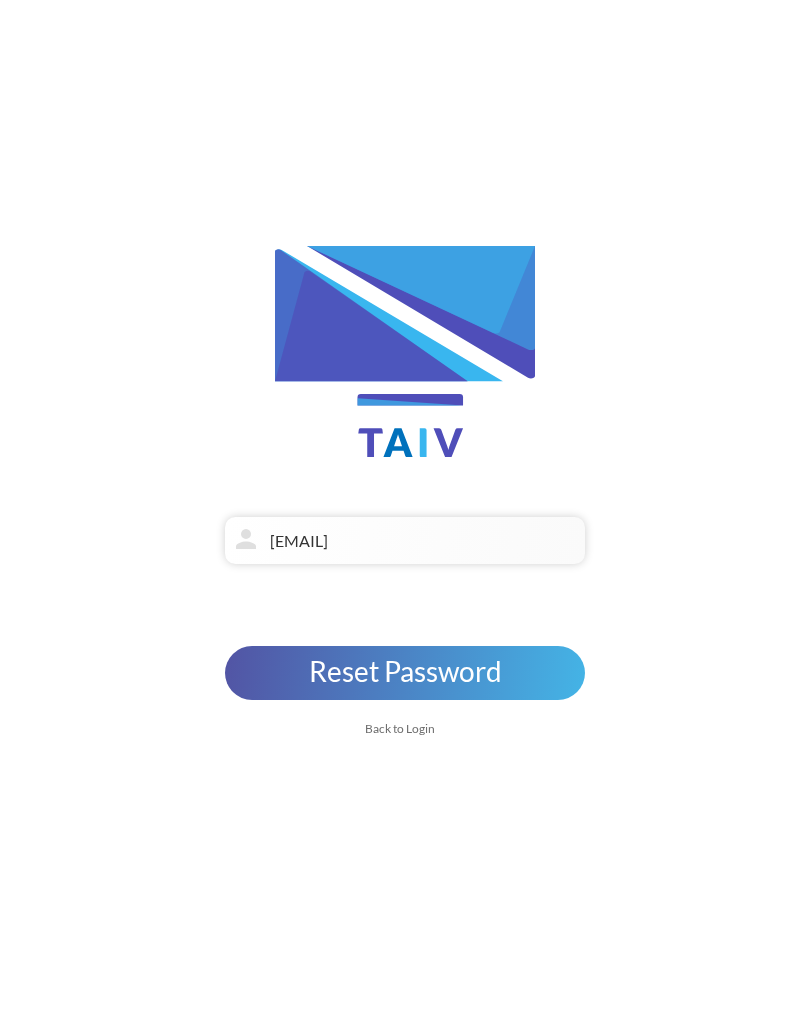 click on "Back to Login" at bounding box center [5, 735] 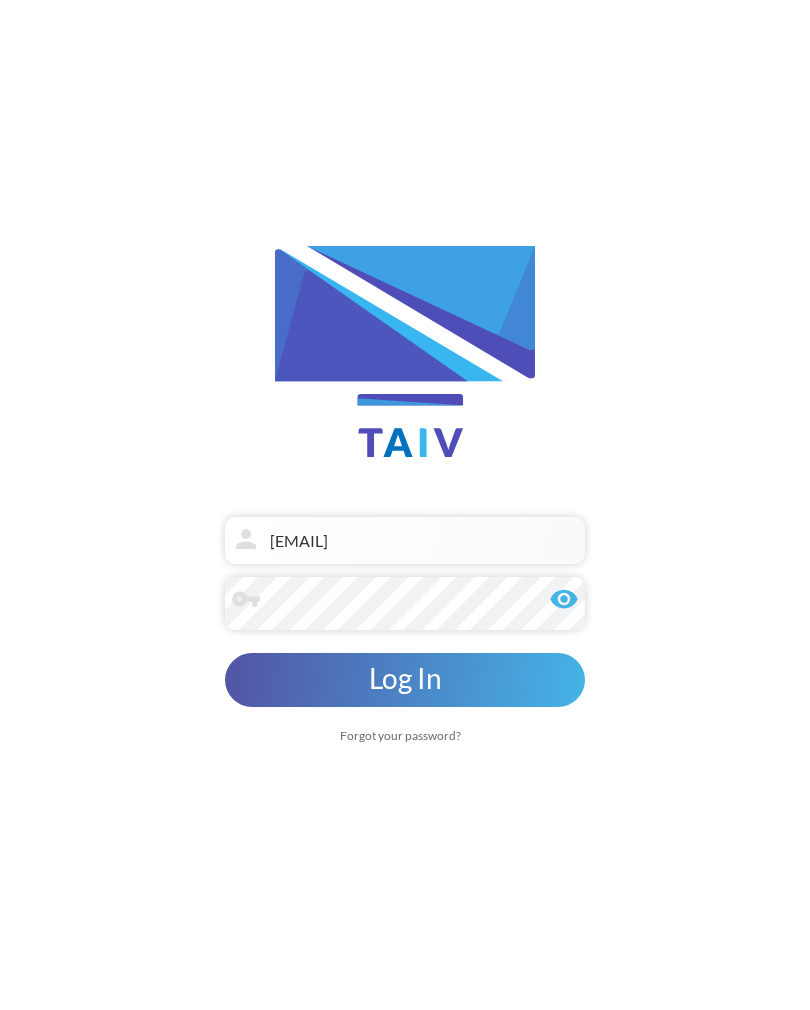 click on "Forgot your password?" at bounding box center [405, 735] 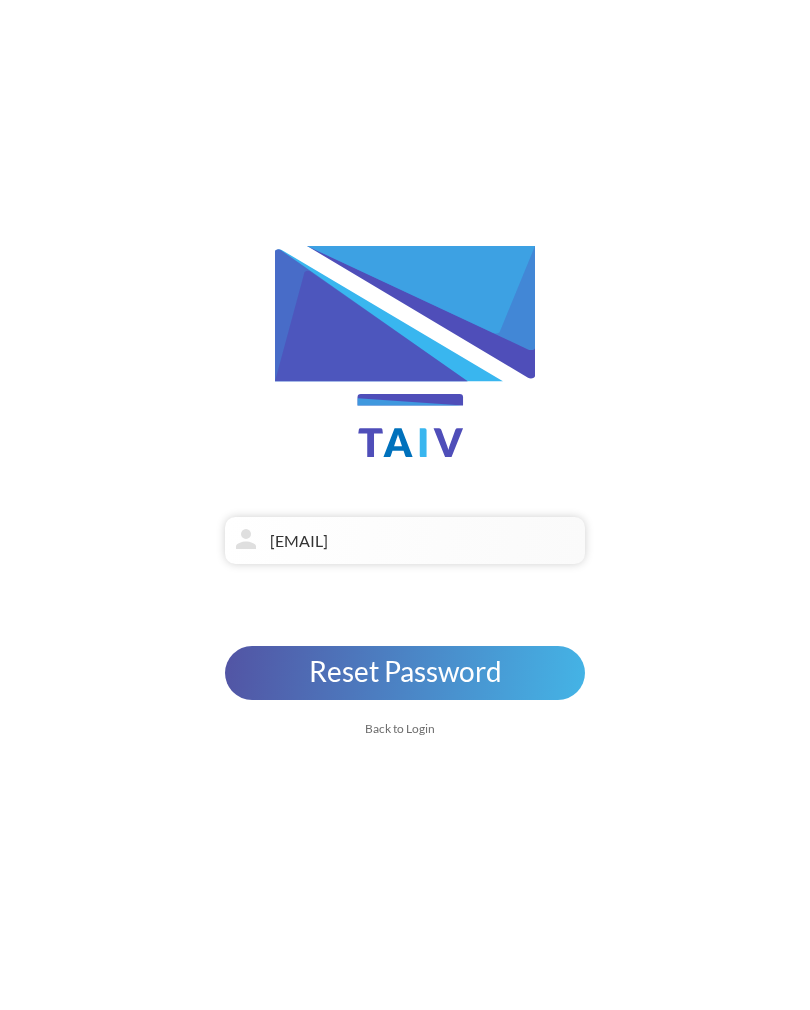 click on "Reset Password" at bounding box center (5, 678) 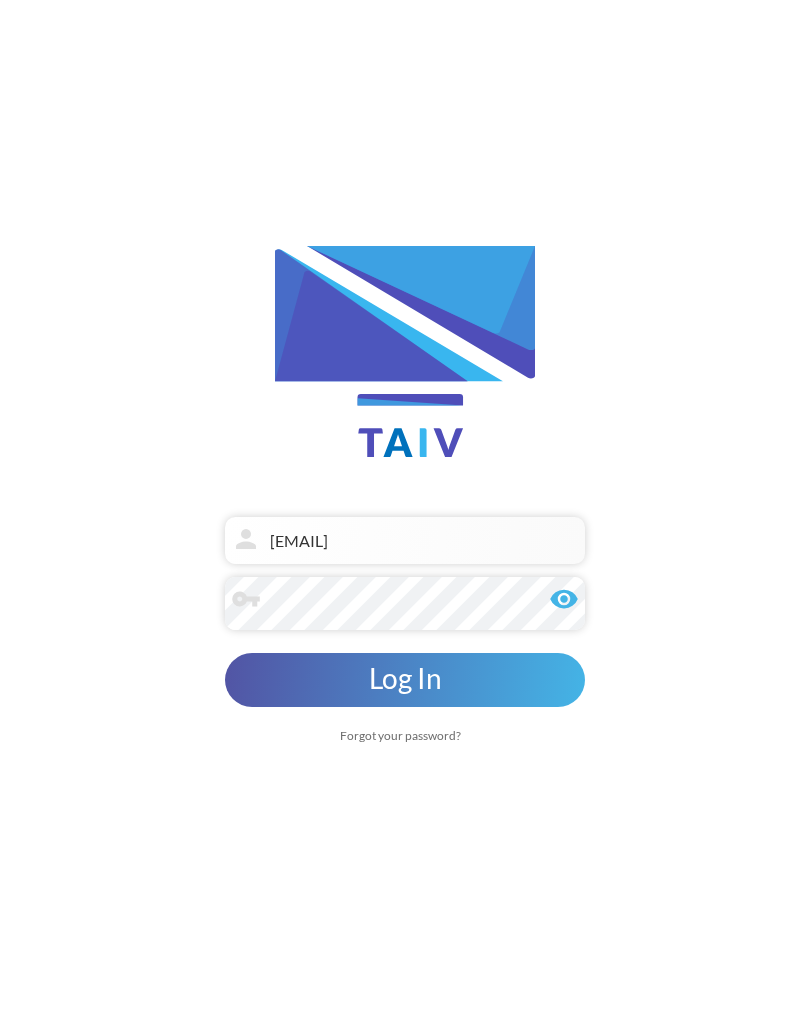 click on "Log In" at bounding box center [405, 680] 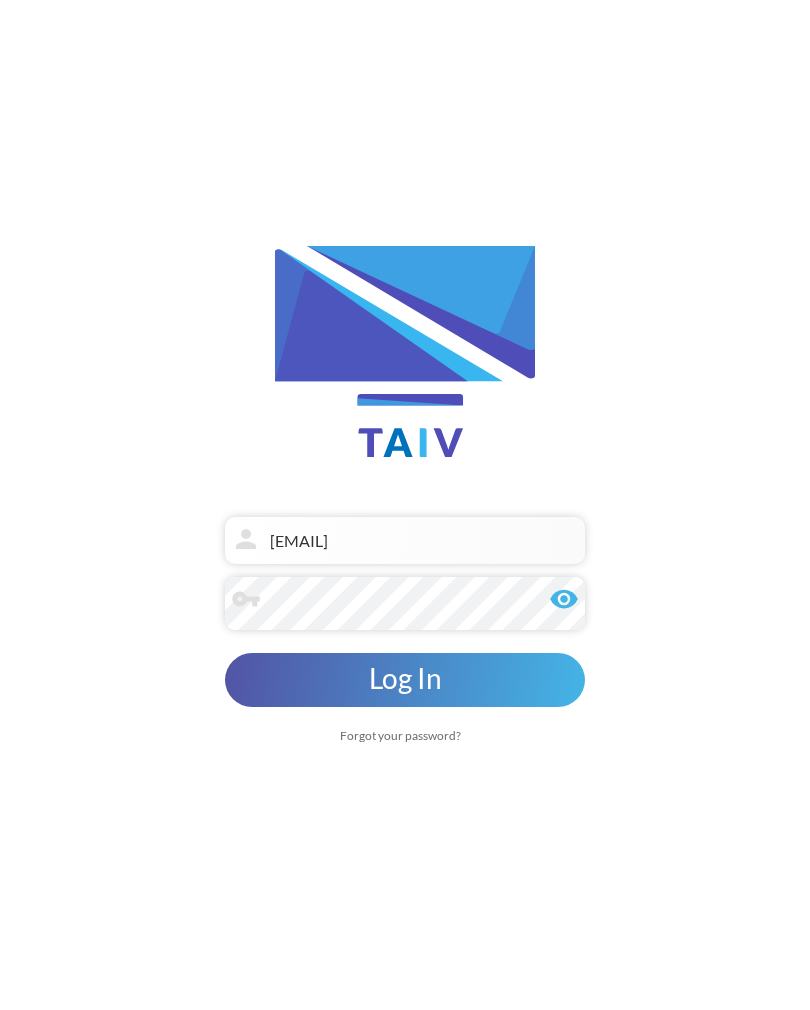 click on "remove_red_eye" at bounding box center (564, 599) 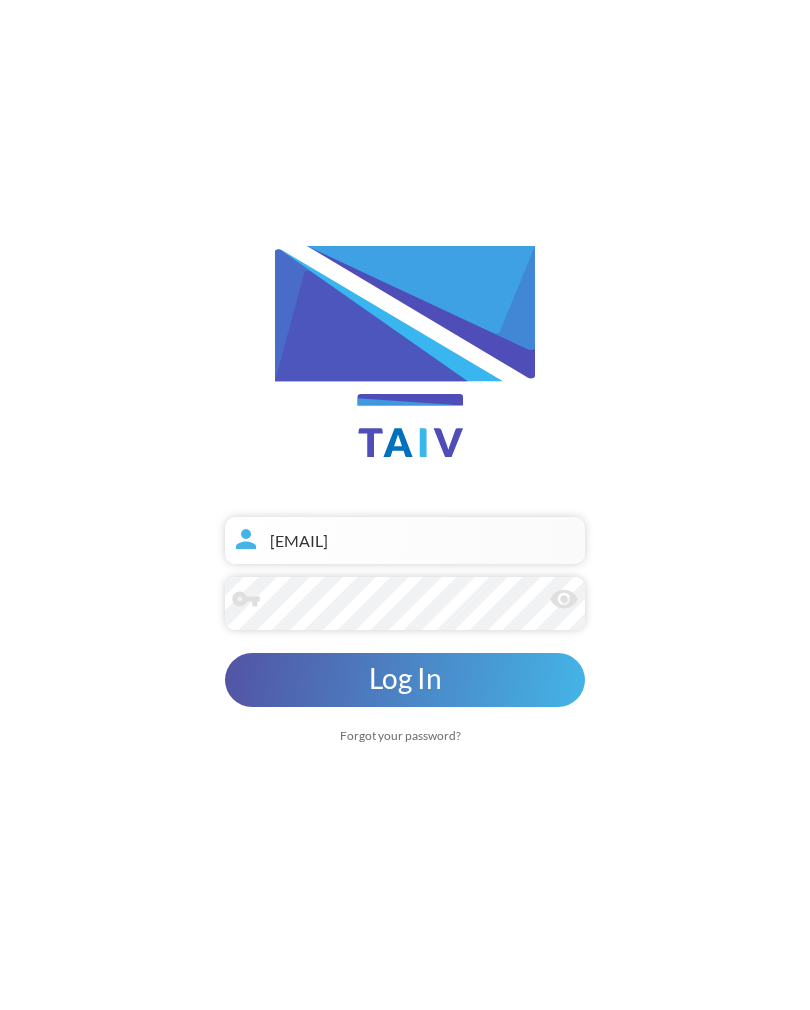 click on "[EMAIL]" at bounding box center [405, 540] 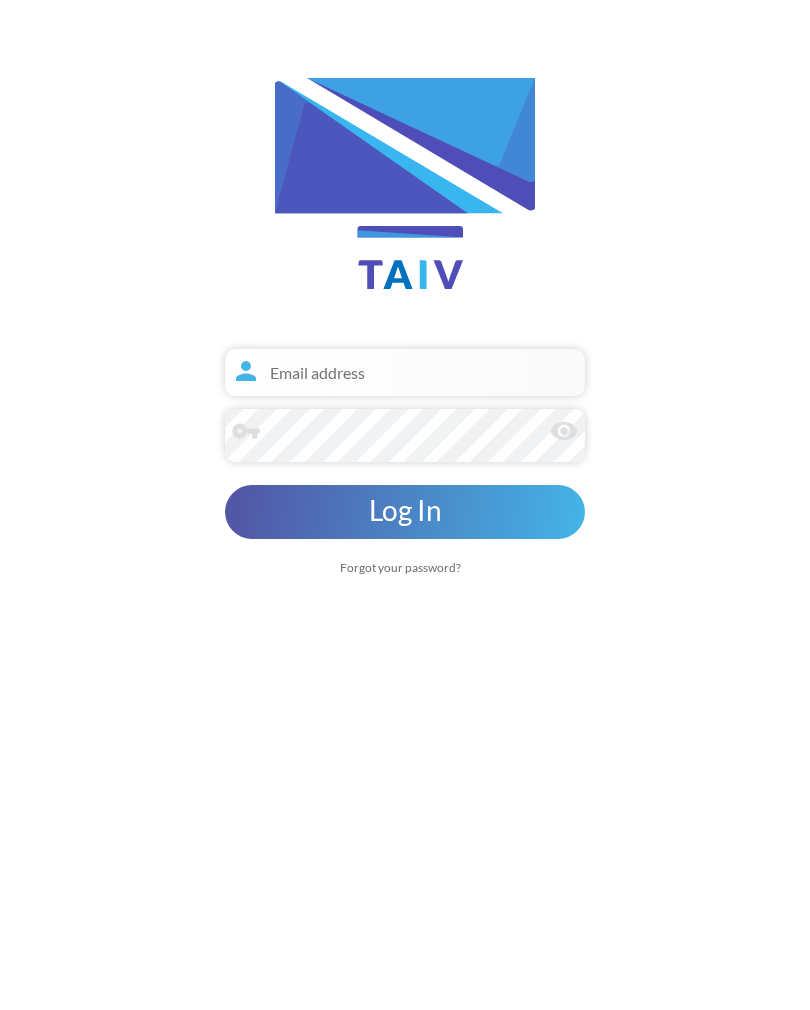 click at bounding box center (405, 540) 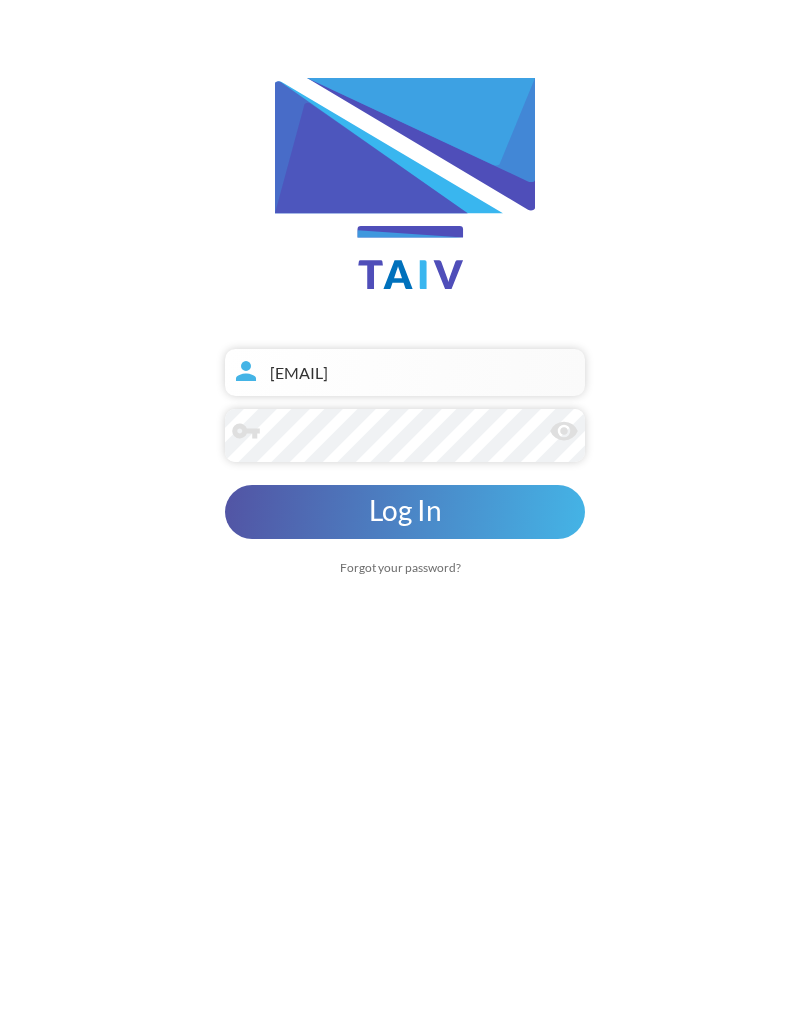type on "[EMAIL]" 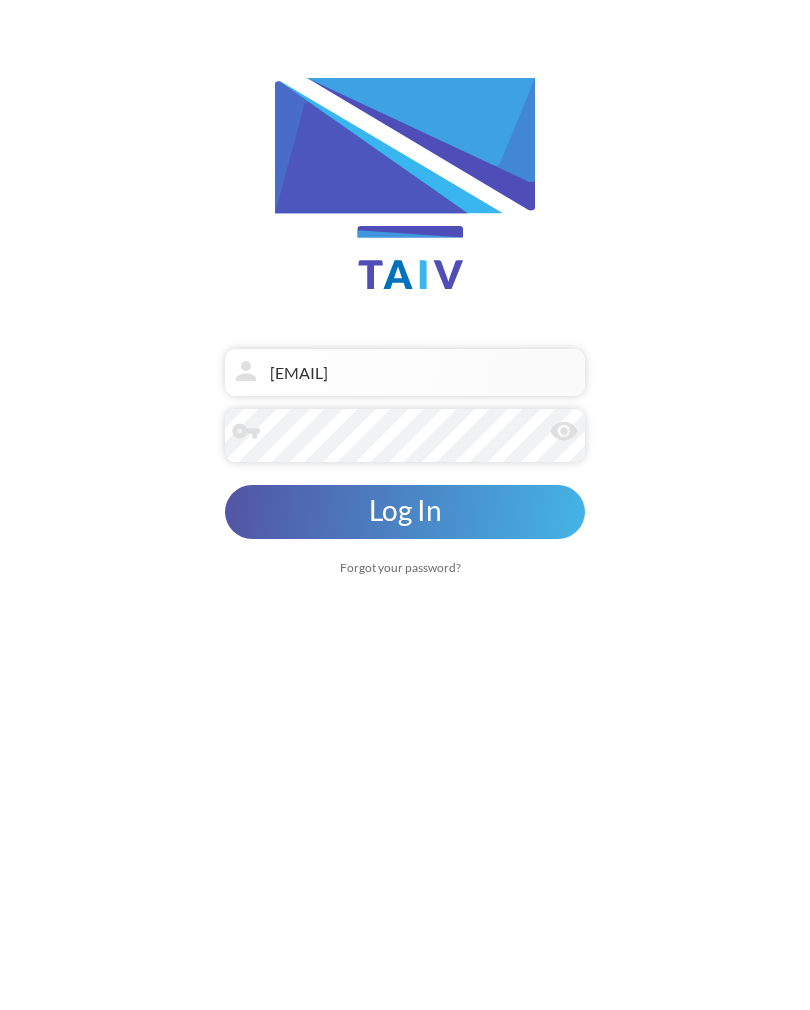 click on "Log In" at bounding box center (405, 680) 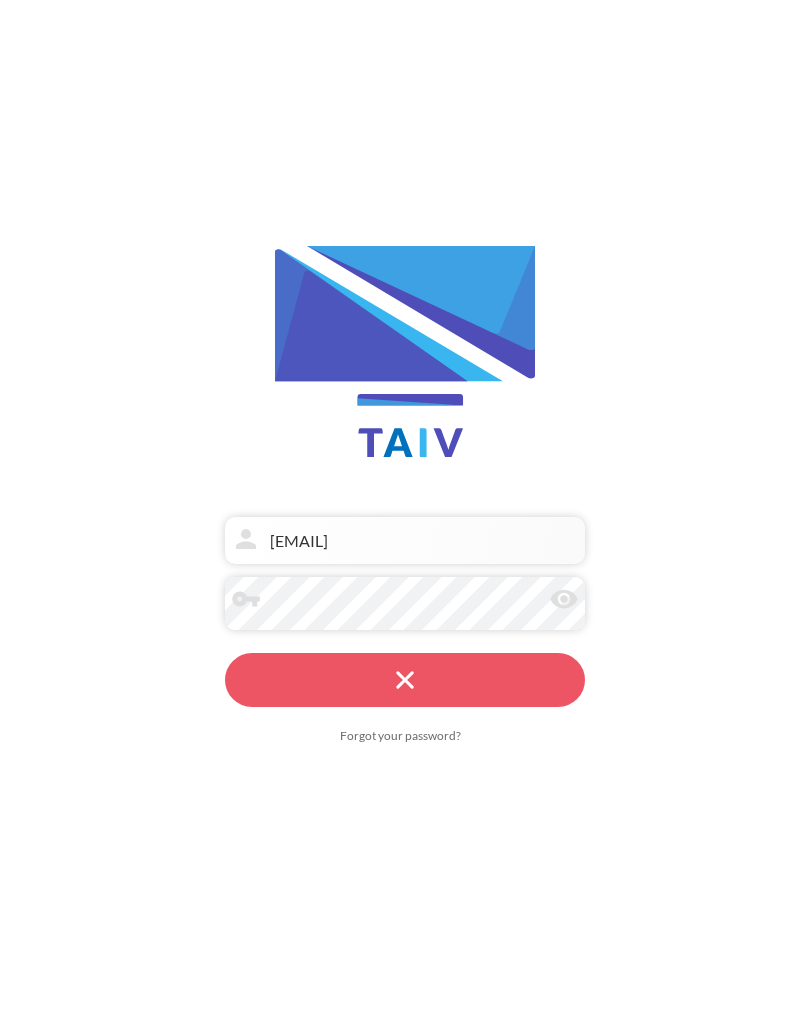 click on "Log In" at bounding box center (405, 680) 